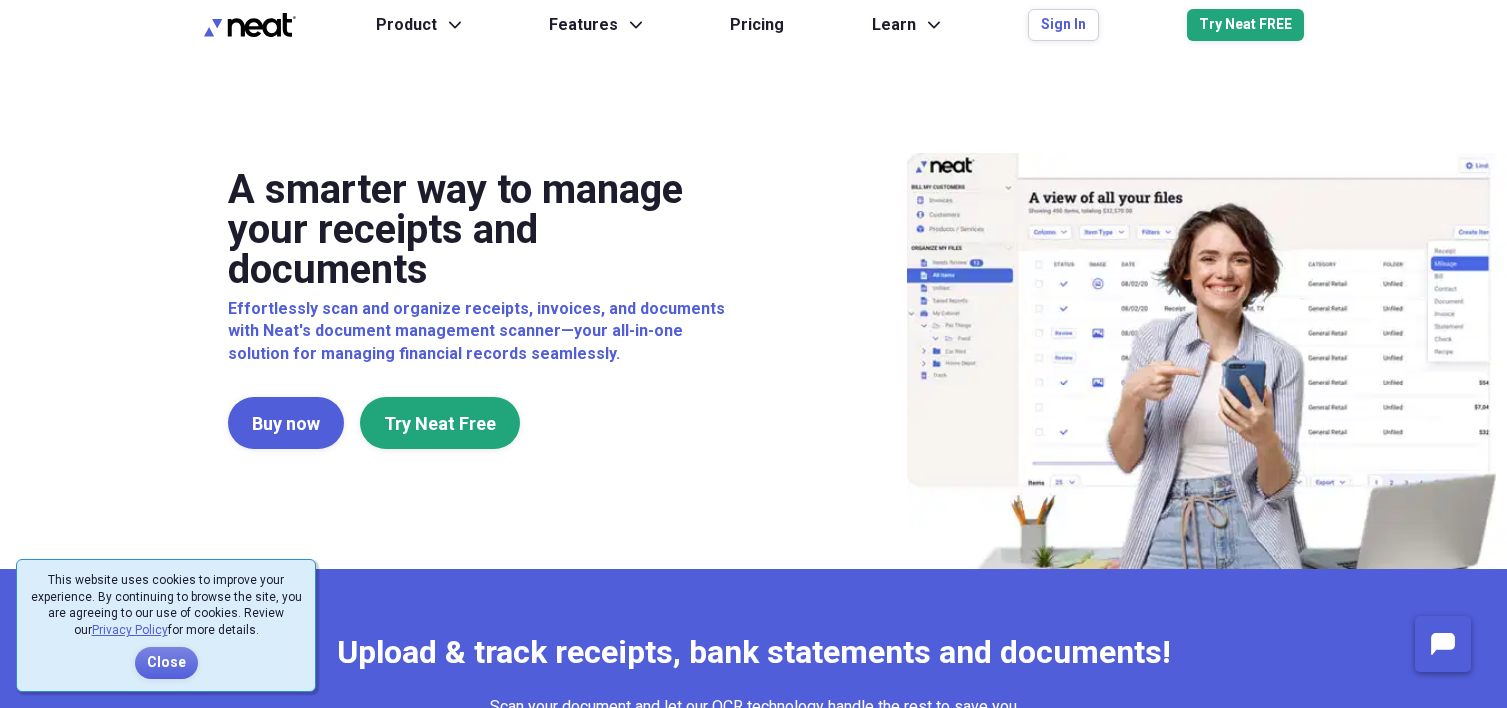scroll, scrollTop: 0, scrollLeft: 0, axis: both 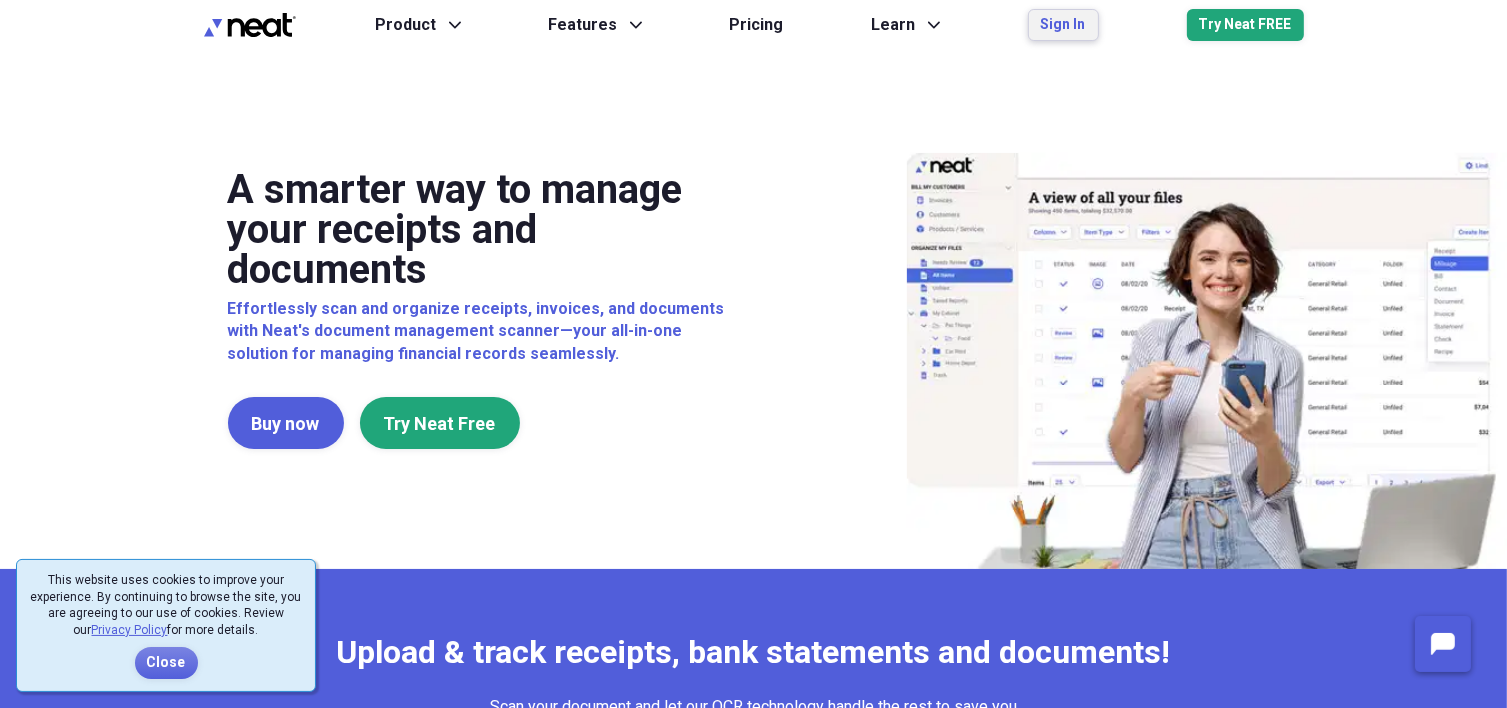 click on "Sign In" at bounding box center (1063, 25) 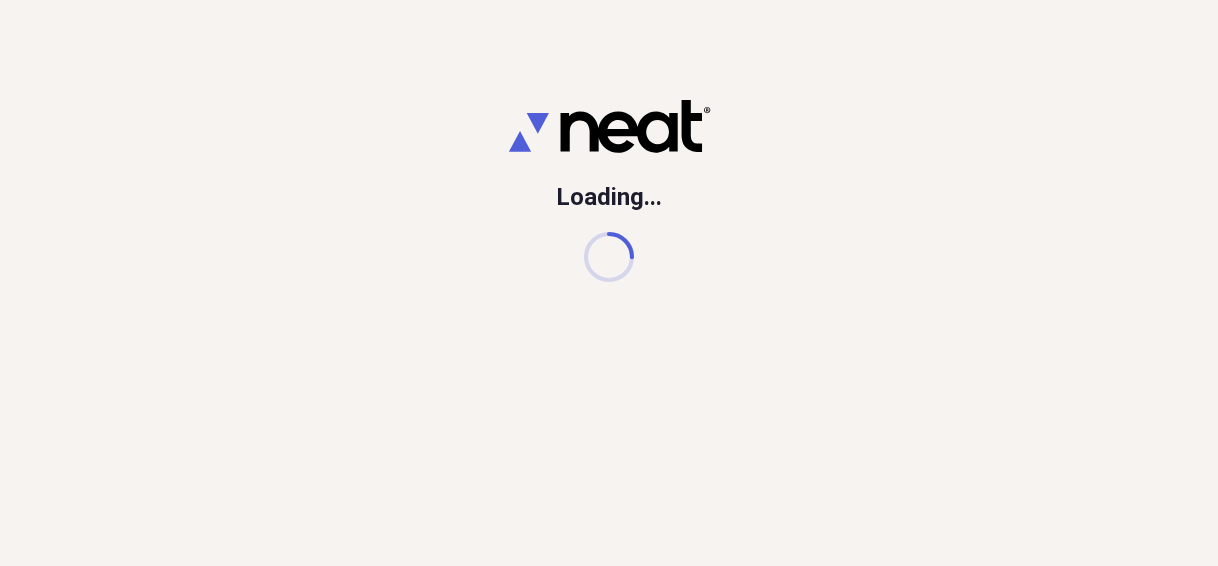 scroll, scrollTop: 0, scrollLeft: 0, axis: both 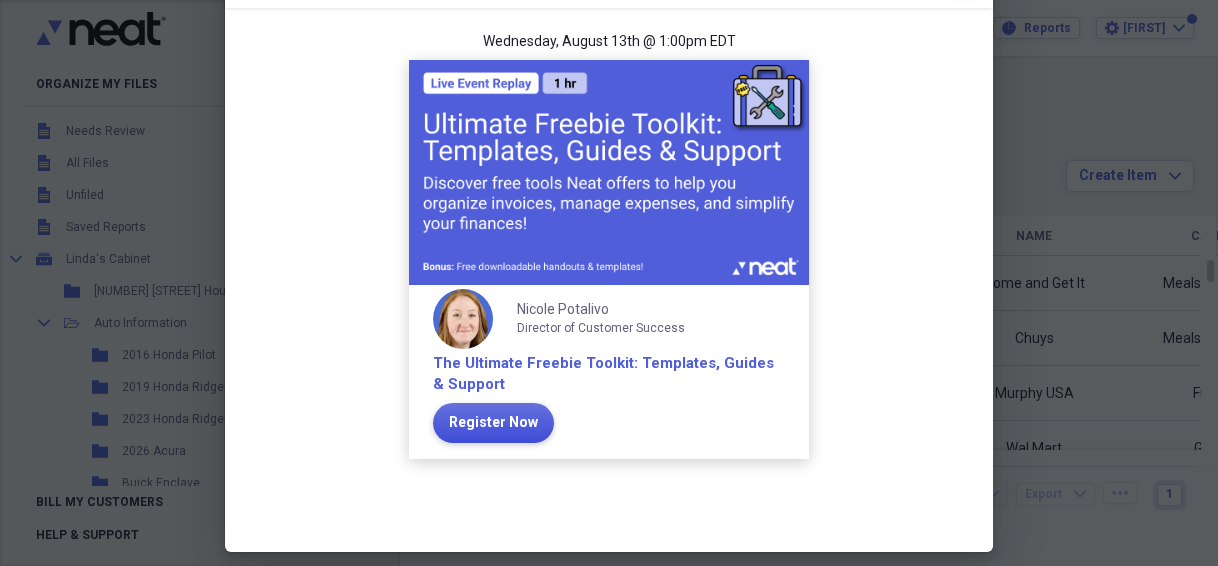 click on "Register Now" at bounding box center [493, 423] 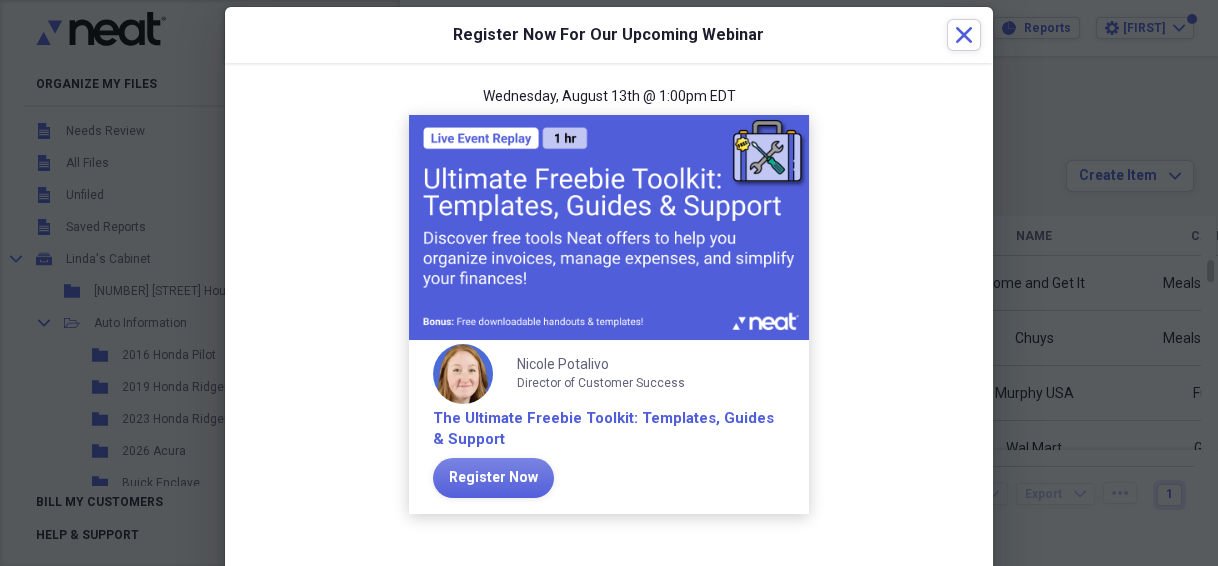 scroll, scrollTop: 0, scrollLeft: 0, axis: both 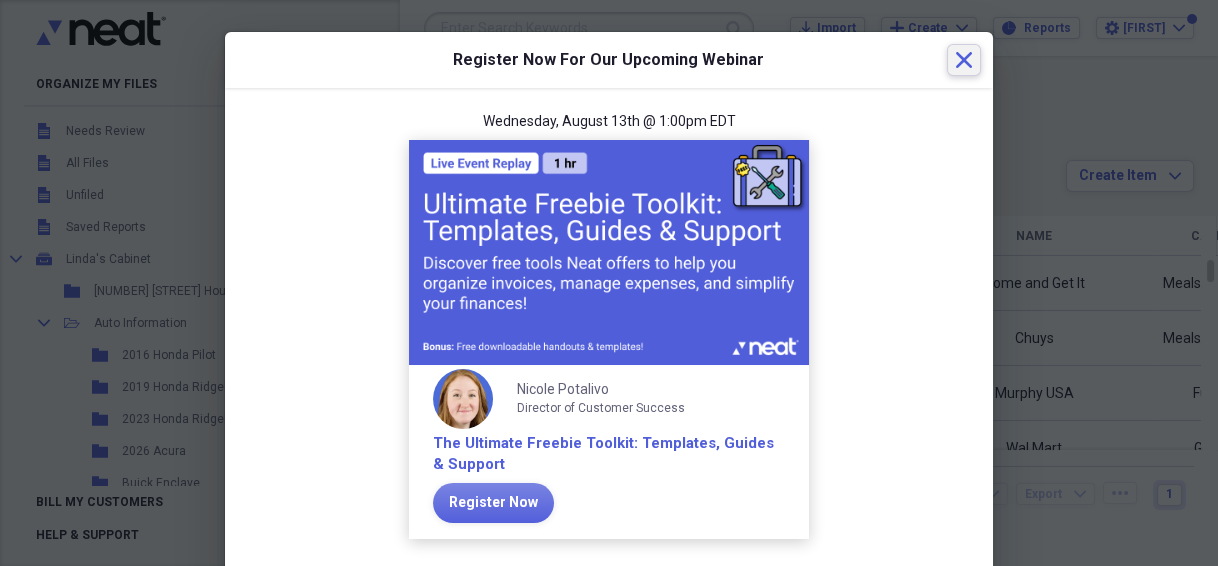 click 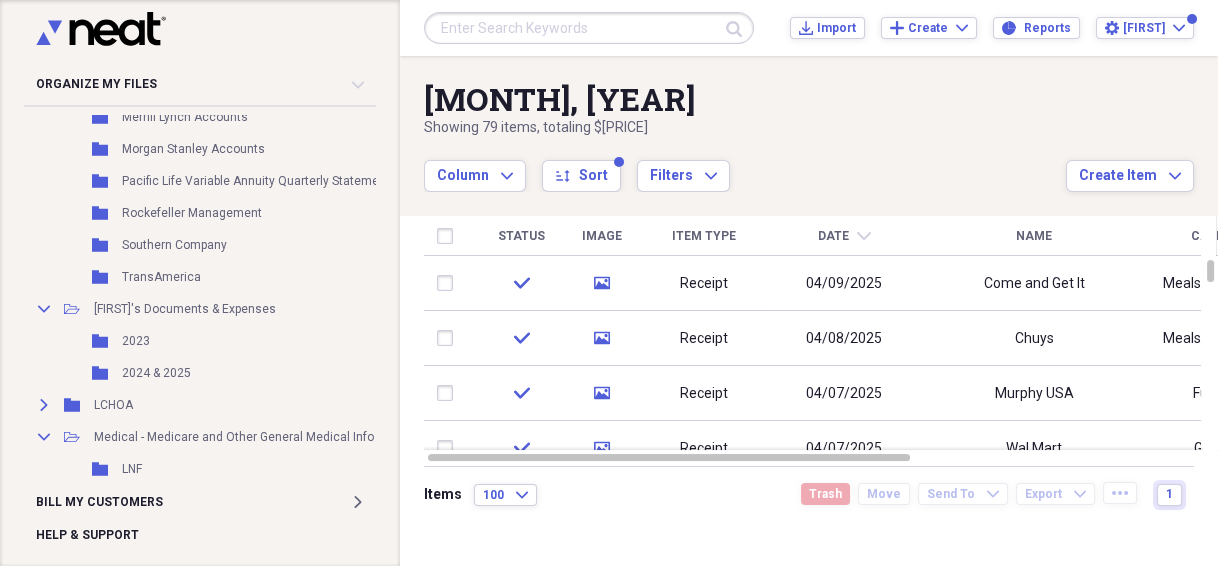 scroll, scrollTop: 4400, scrollLeft: 0, axis: vertical 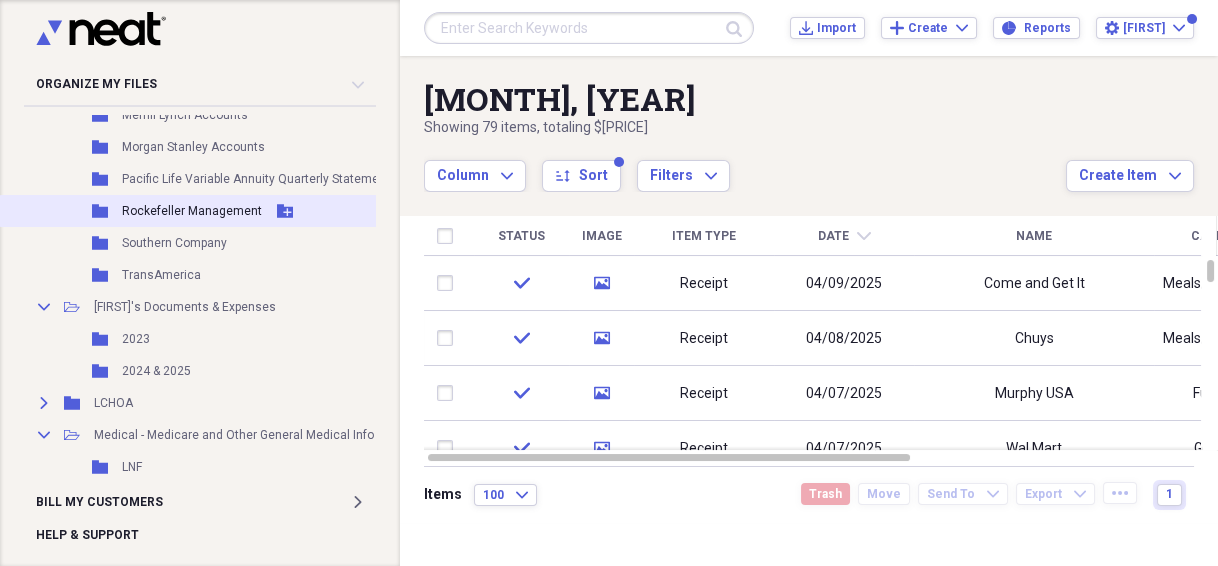 click on "Folder [BRAND] Management Add Folder" at bounding box center (225, 211) 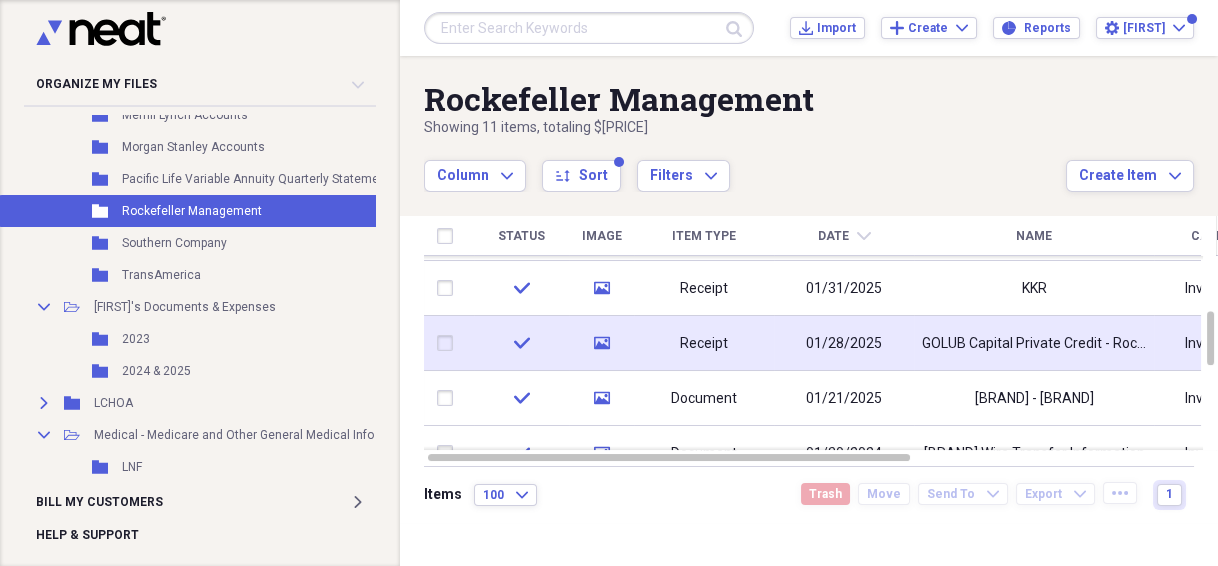 click on "GOLUB Capital Private Credit - Rockefeller" at bounding box center (1034, 343) 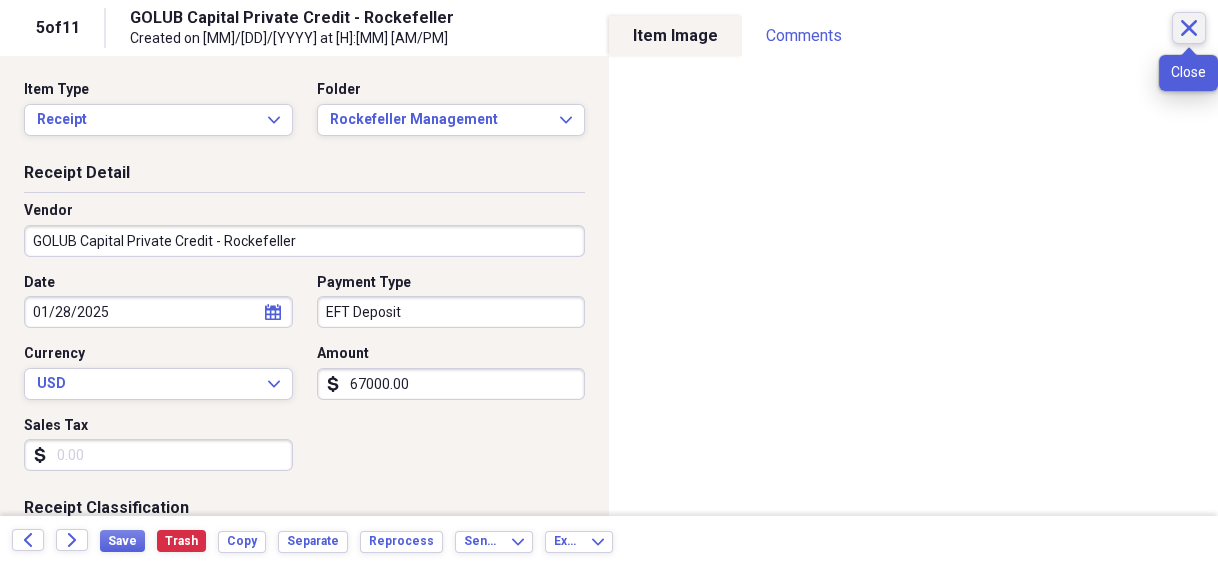 click on "Close" 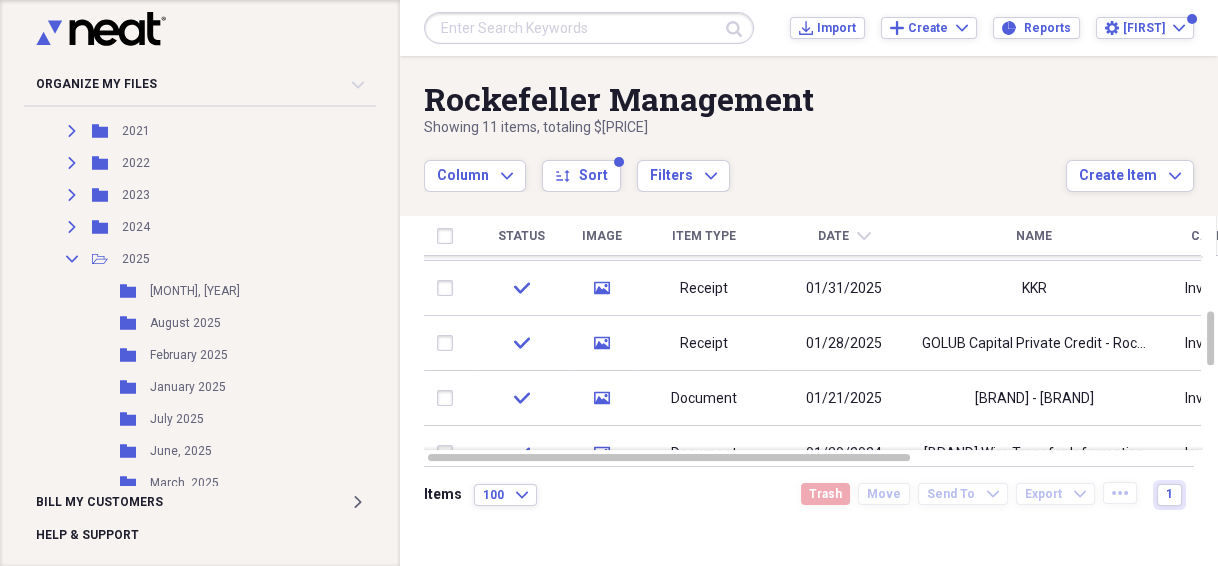 scroll, scrollTop: 3920, scrollLeft: 0, axis: vertical 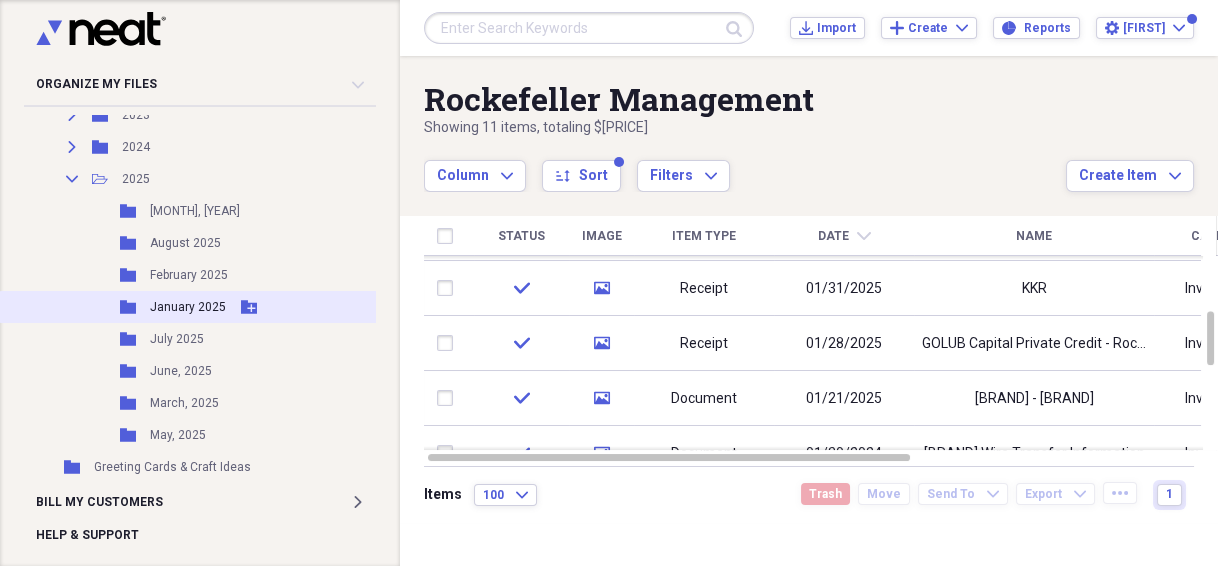 click on "Folder January 2025 Add Folder" at bounding box center (225, 307) 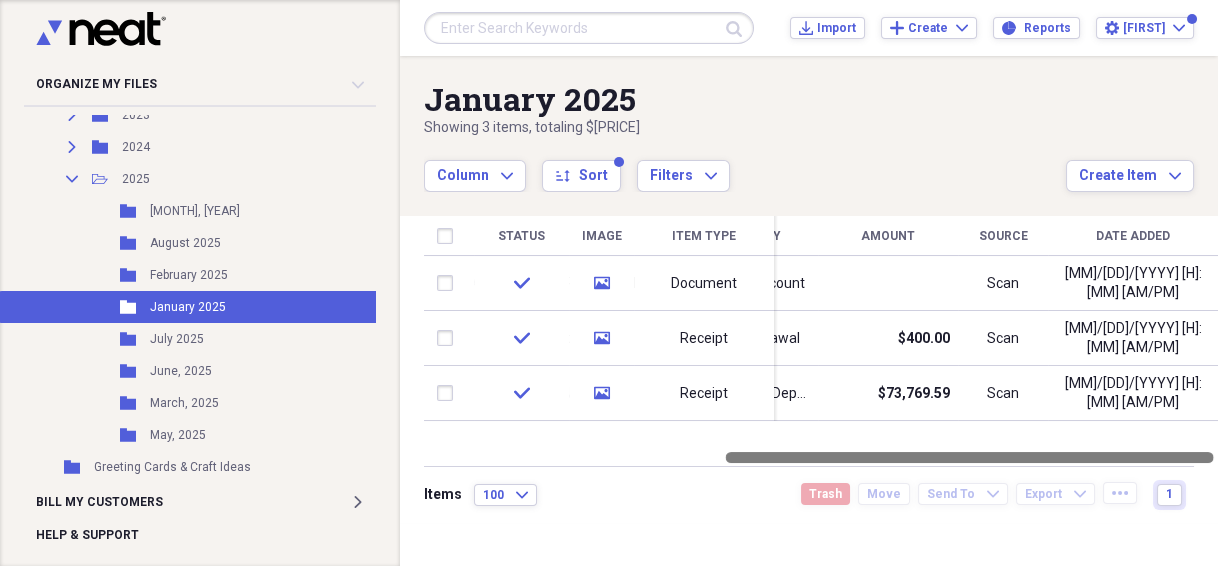 drag, startPoint x: 816, startPoint y: 451, endPoint x: 1222, endPoint y: 415, distance: 407.59293 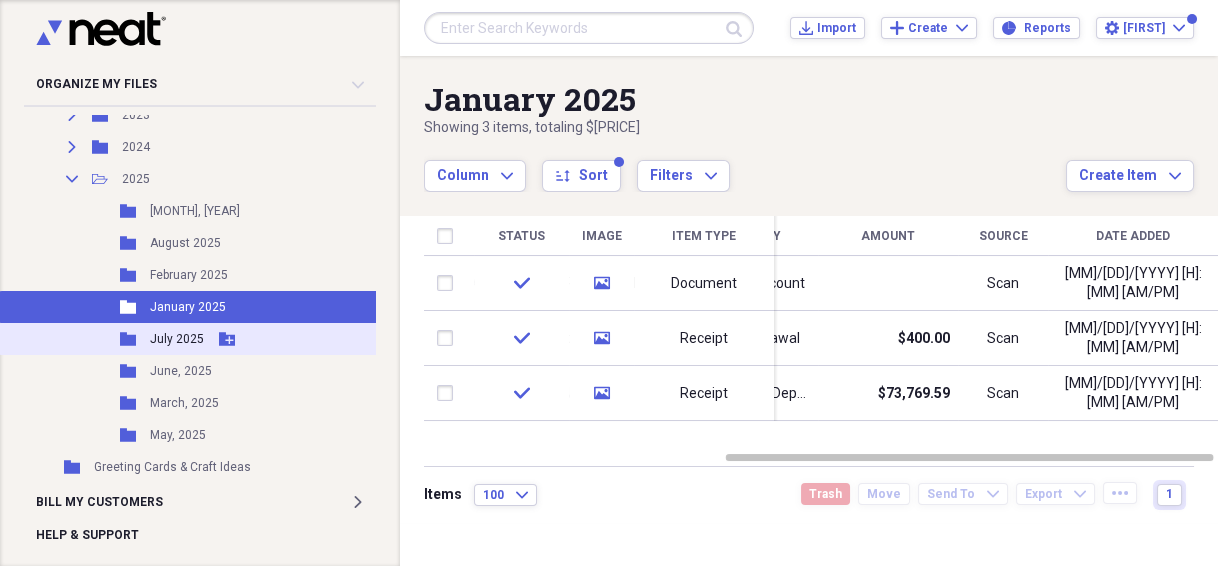 click on "July 2025" at bounding box center [177, 339] 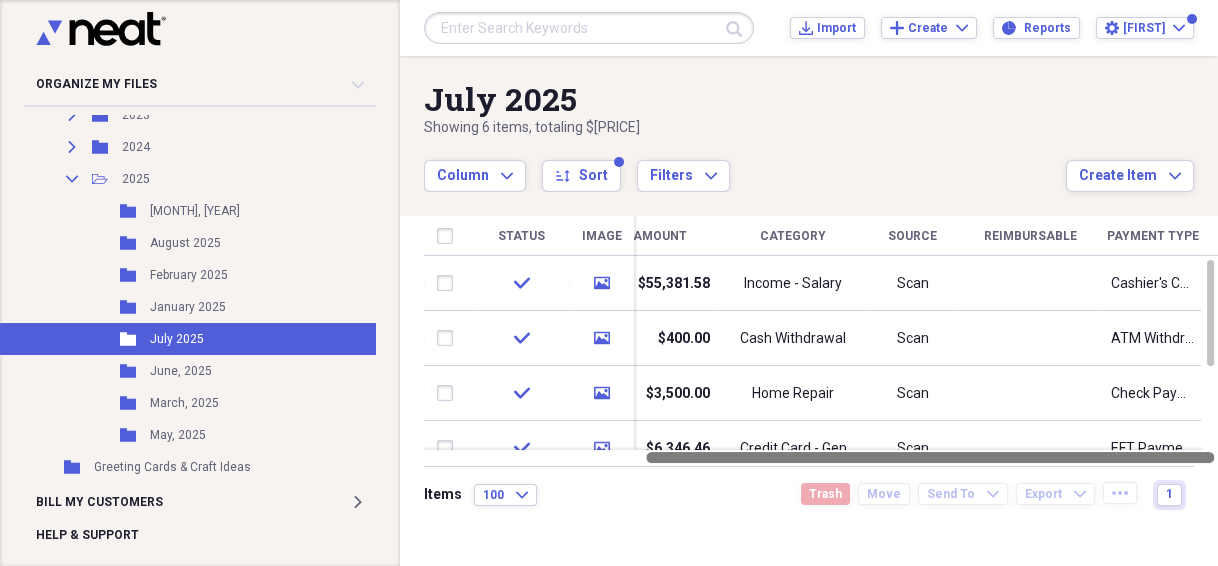 click at bounding box center (930, 457) 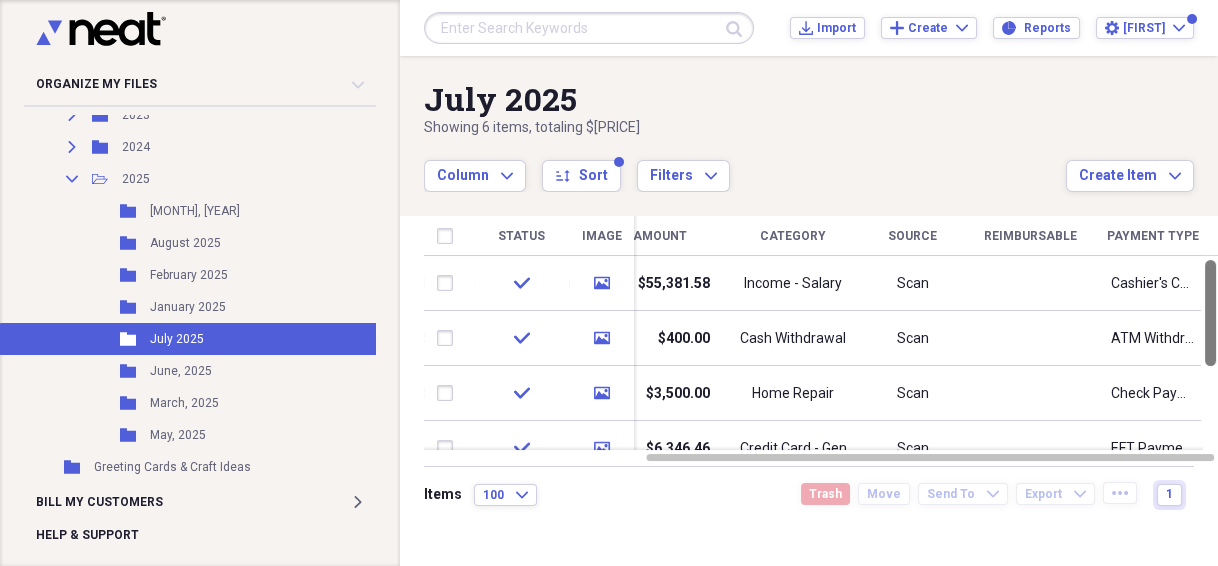 drag, startPoint x: 1212, startPoint y: 275, endPoint x: 1210, endPoint y: 244, distance: 31.06445 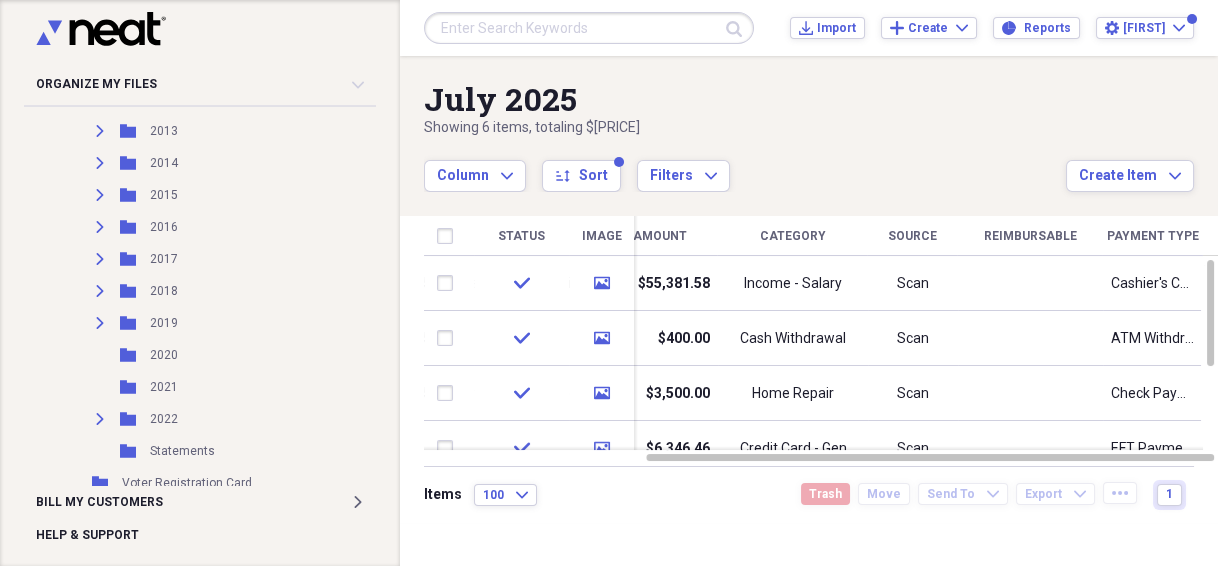 scroll, scrollTop: 2320, scrollLeft: 0, axis: vertical 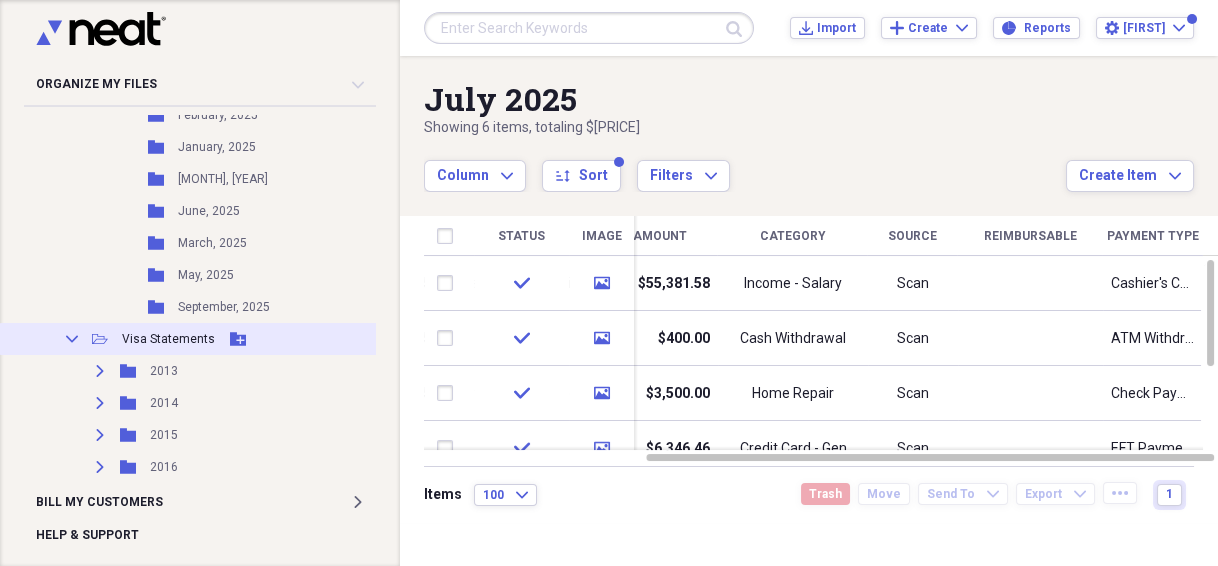 click on "Collapse" 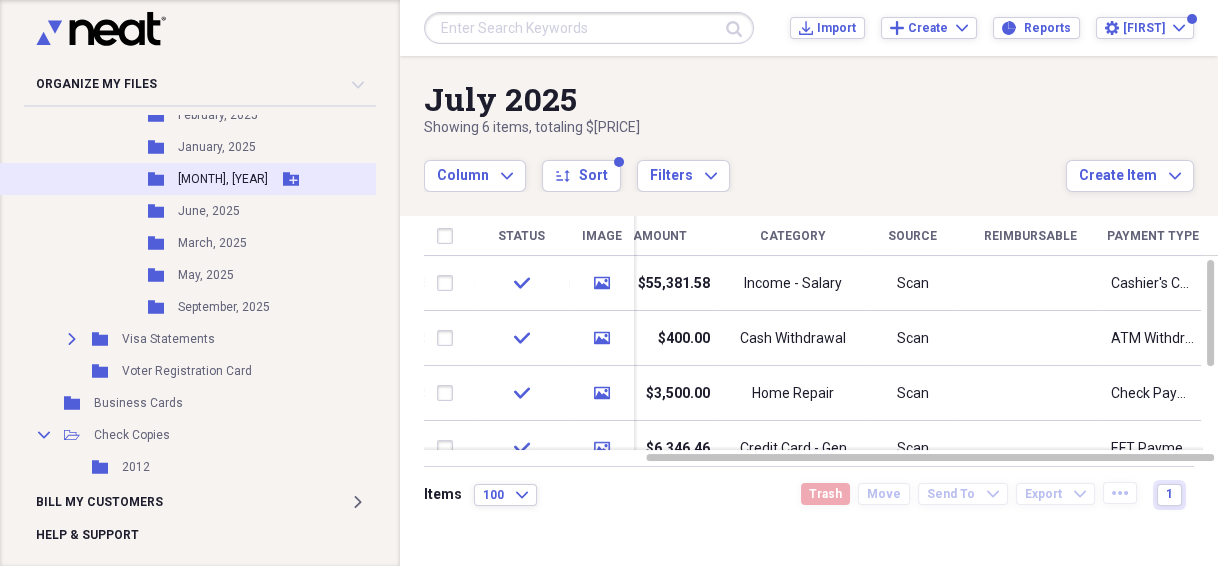 click on "[MONTH], [YEAR]" at bounding box center [223, 179] 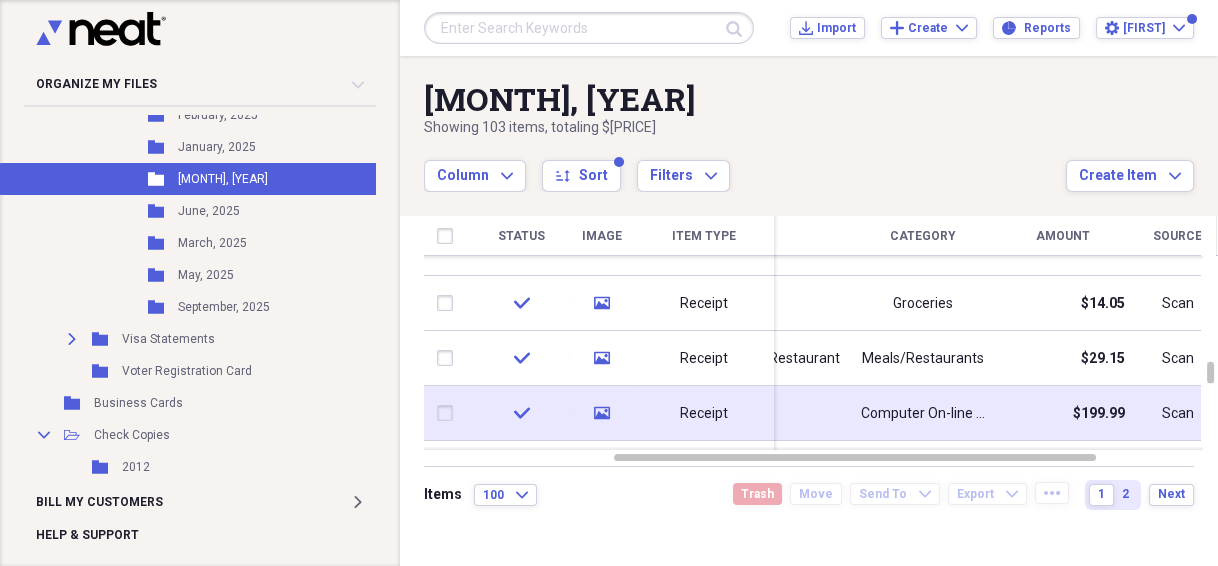 click 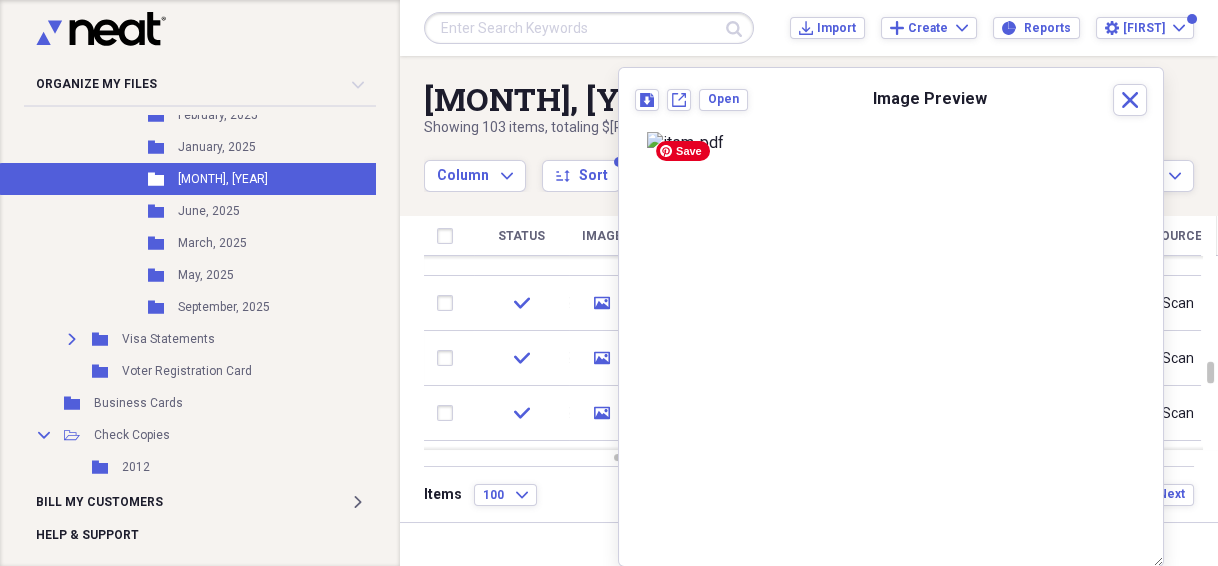 scroll, scrollTop: 219, scrollLeft: 0, axis: vertical 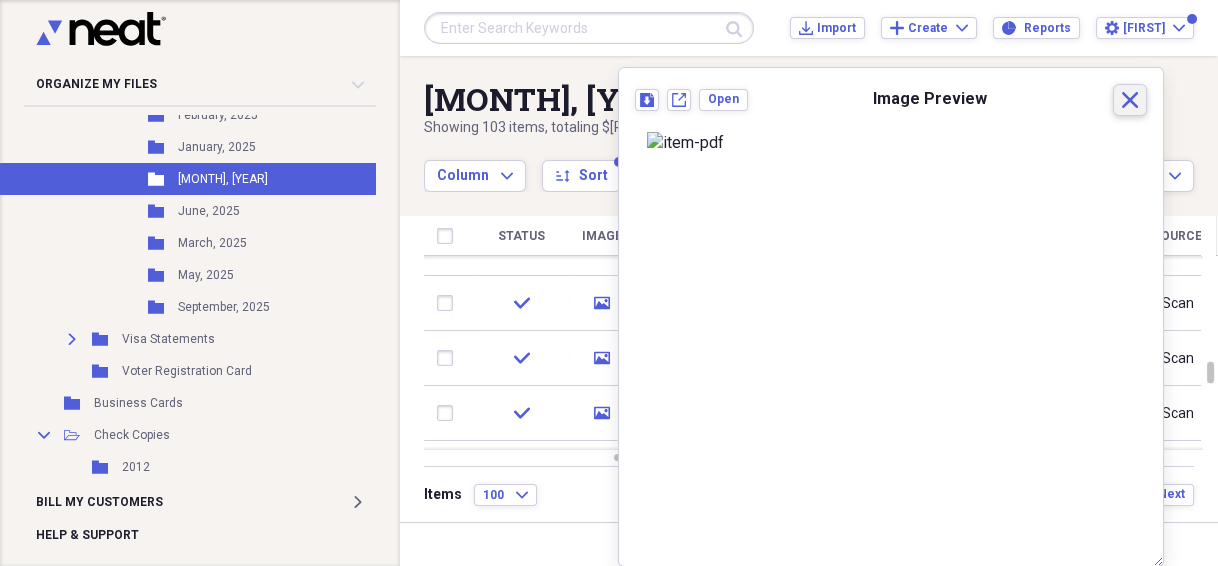 click 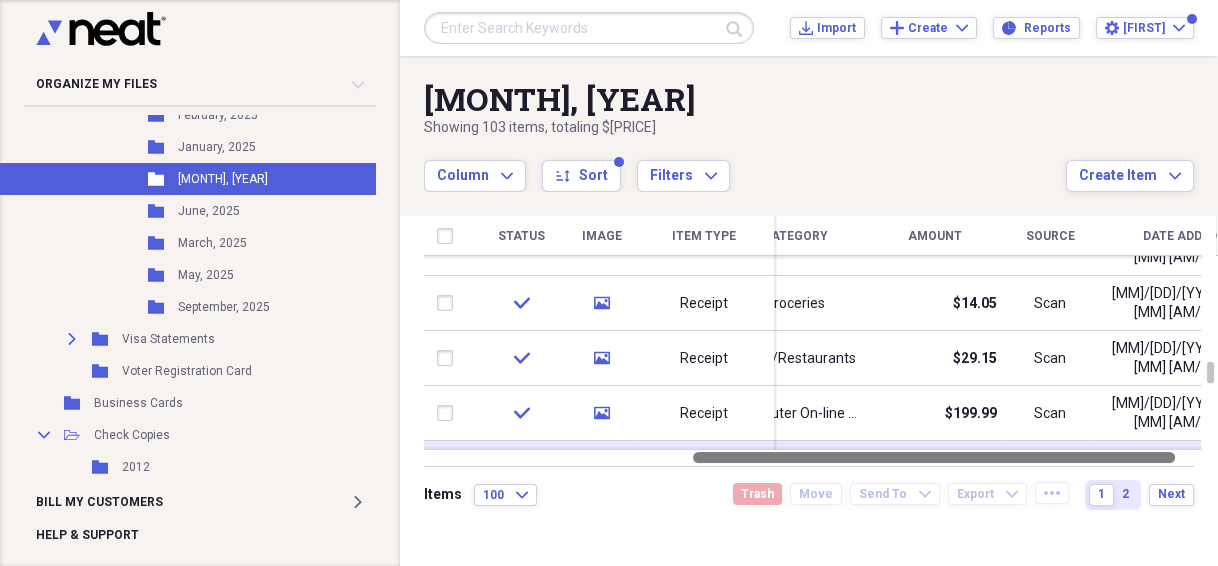 drag, startPoint x: 1052, startPoint y: 459, endPoint x: 1059, endPoint y: 442, distance: 18.384777 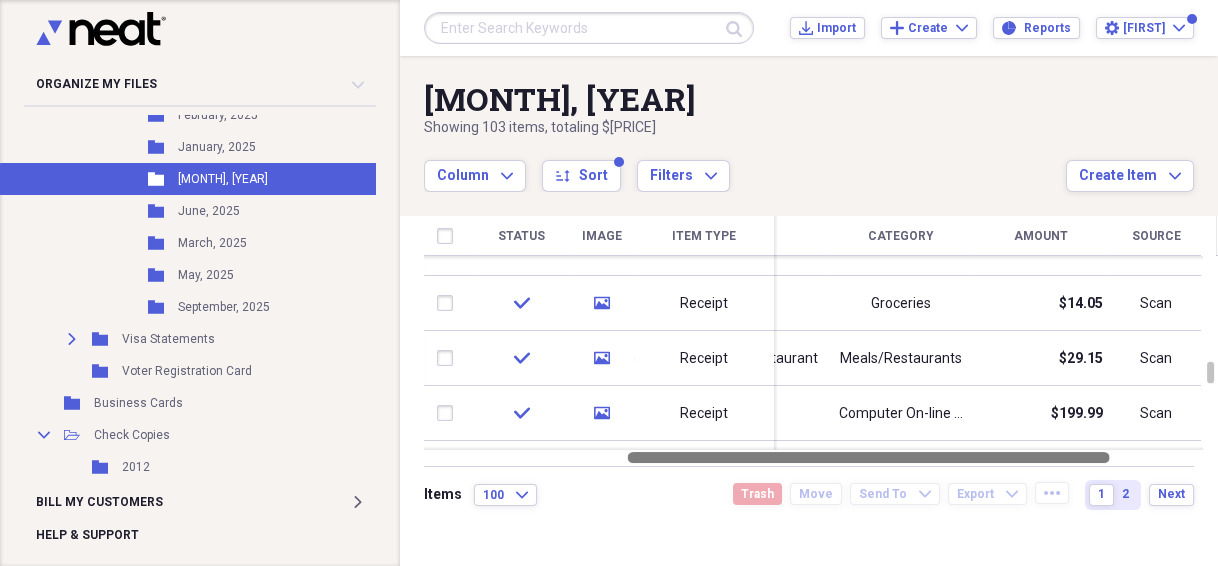 drag, startPoint x: 896, startPoint y: 458, endPoint x: 831, endPoint y: 460, distance: 65.03076 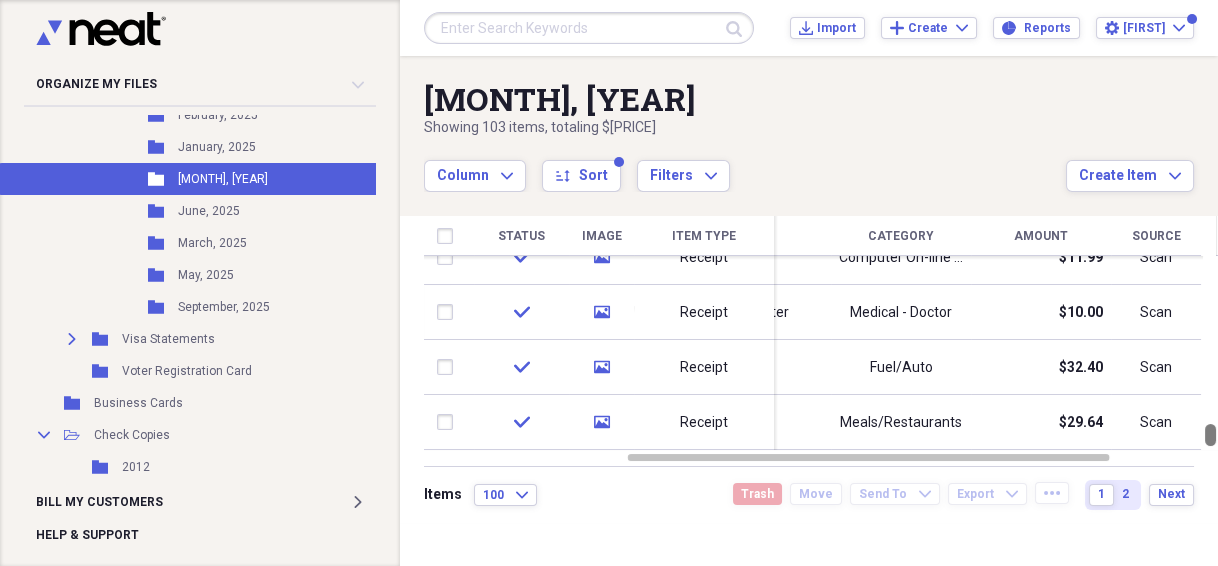 drag, startPoint x: 1207, startPoint y: 432, endPoint x: 1202, endPoint y: 475, distance: 43.289722 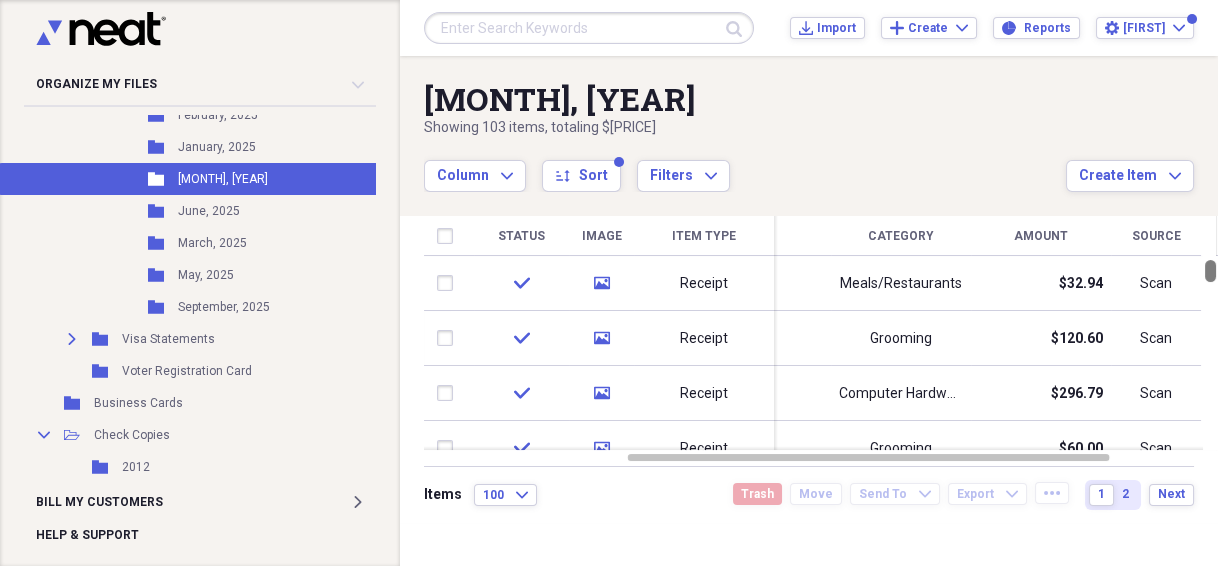 drag, startPoint x: 1208, startPoint y: 271, endPoint x: 1198, endPoint y: 244, distance: 28.79236 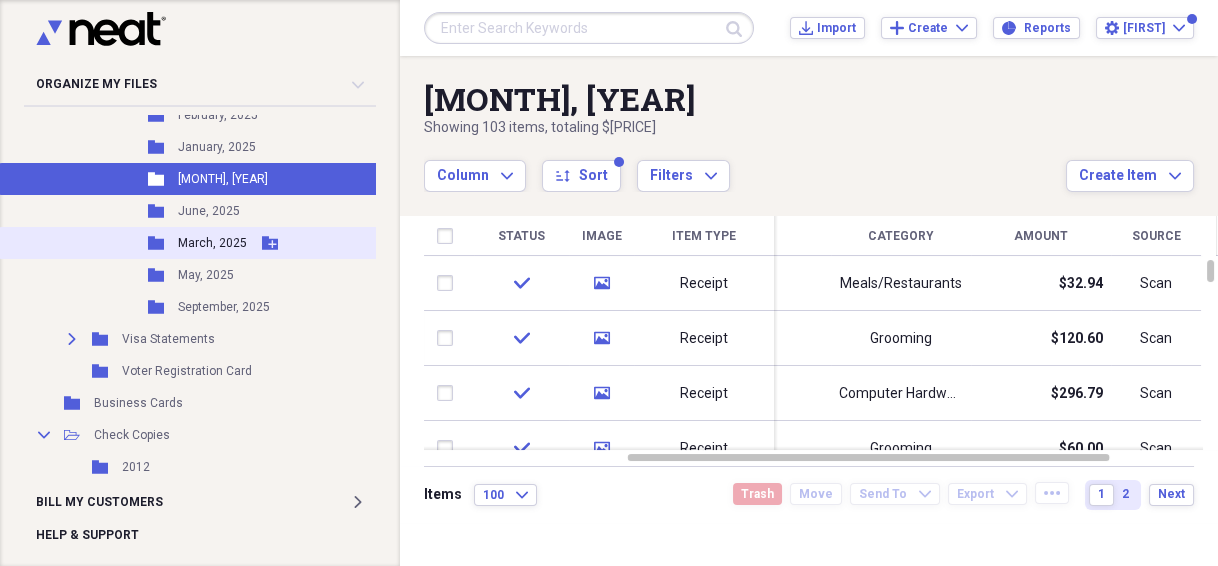 click on "Folder [MONTH], [YEAR] Add Folder" at bounding box center (225, 243) 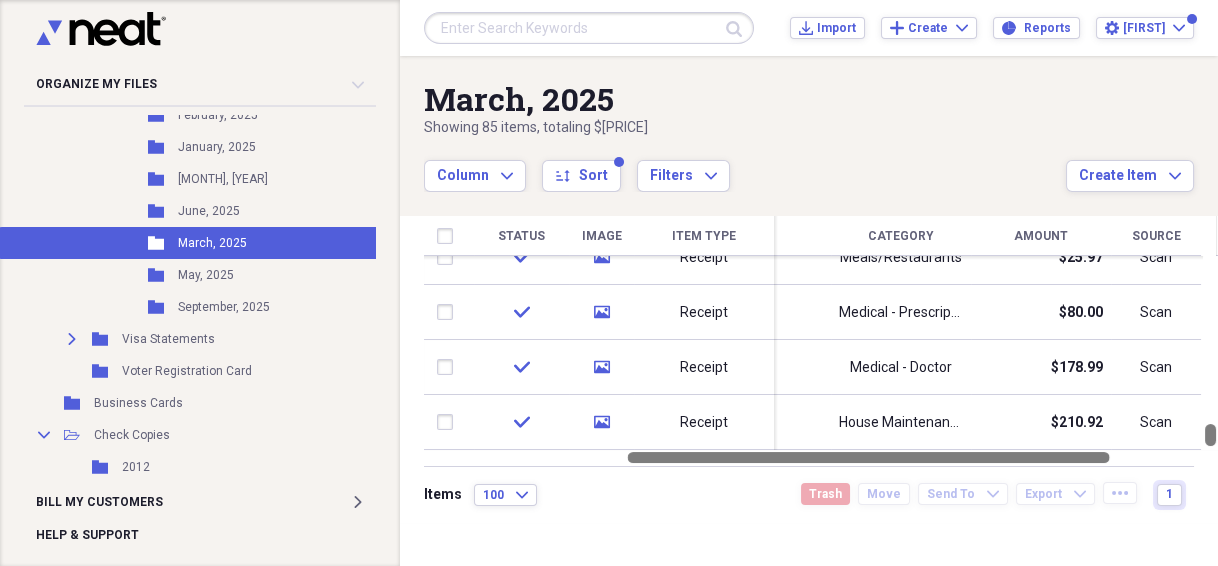 drag, startPoint x: 1208, startPoint y: 403, endPoint x: 1210, endPoint y: 457, distance: 54.037025 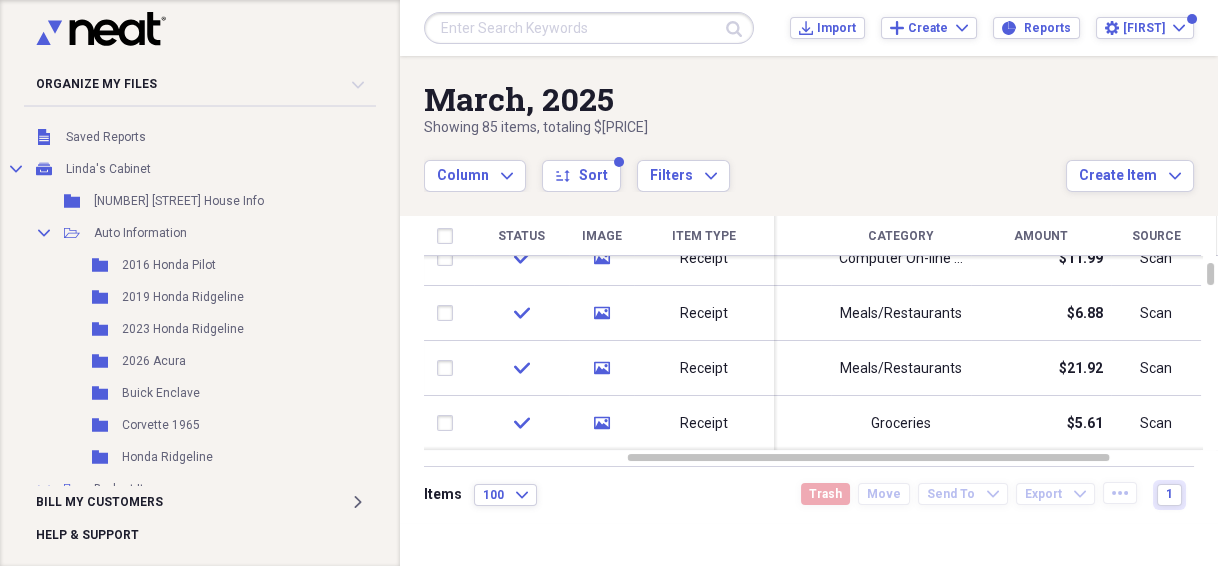 scroll, scrollTop: 0, scrollLeft: 0, axis: both 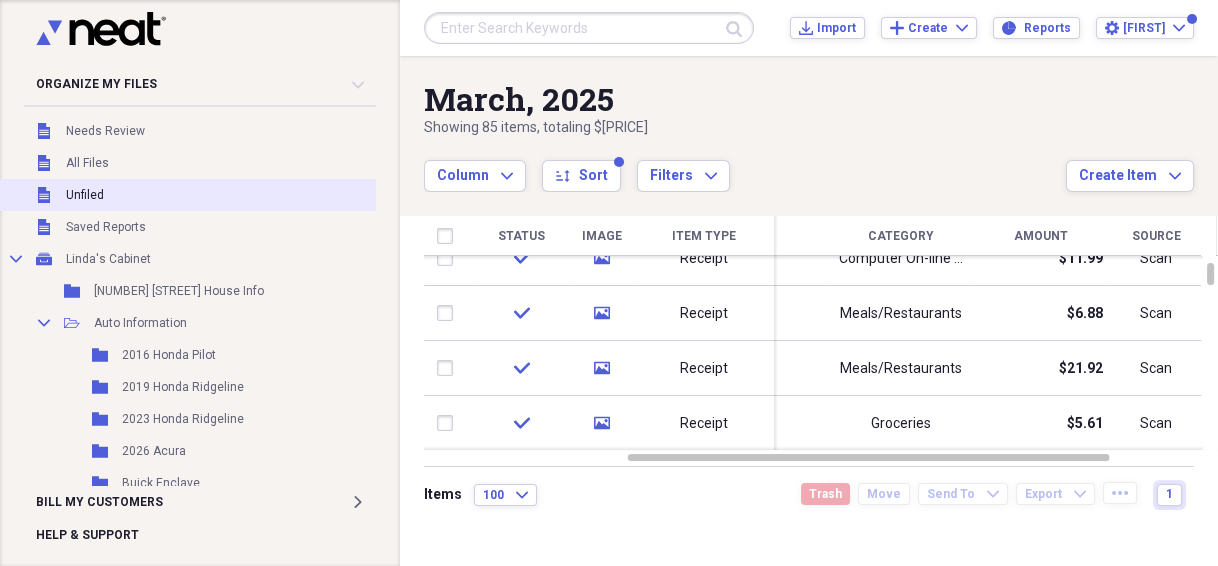 click on "Unfiled" at bounding box center (85, 195) 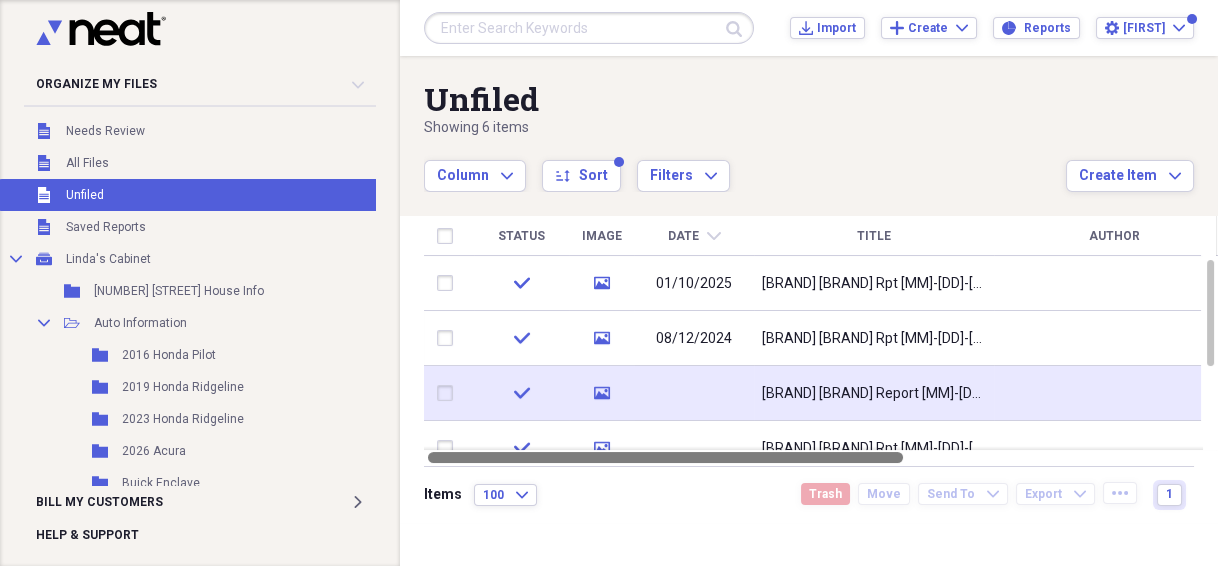 drag, startPoint x: 756, startPoint y: 459, endPoint x: 517, endPoint y: 417, distance: 242.66232 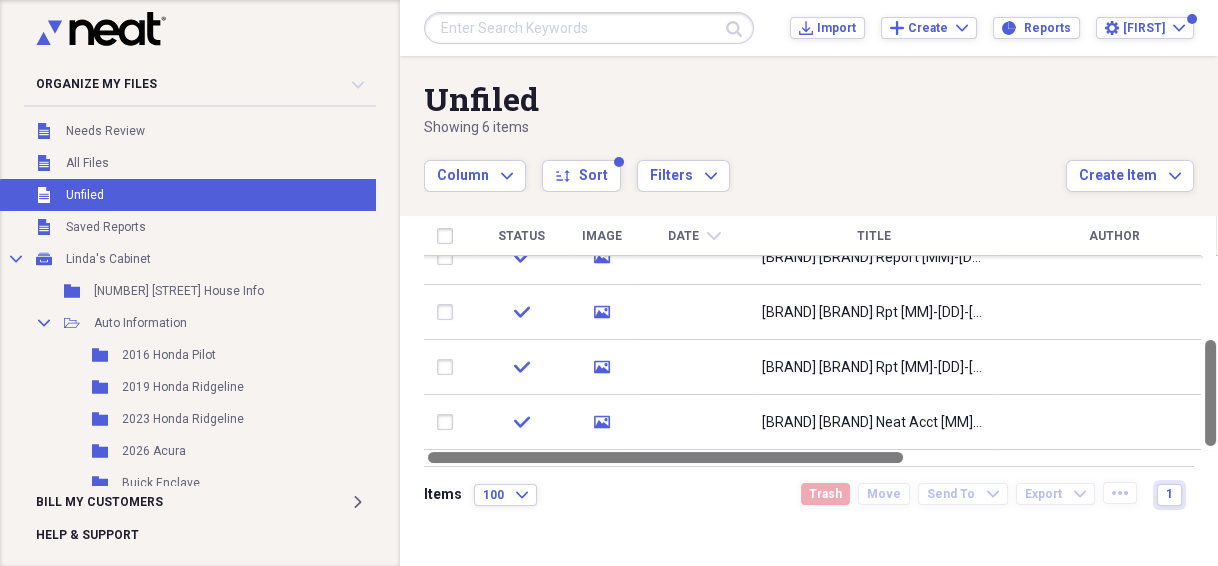 drag, startPoint x: 1205, startPoint y: 318, endPoint x: 1162, endPoint y: 457, distance: 145.49915 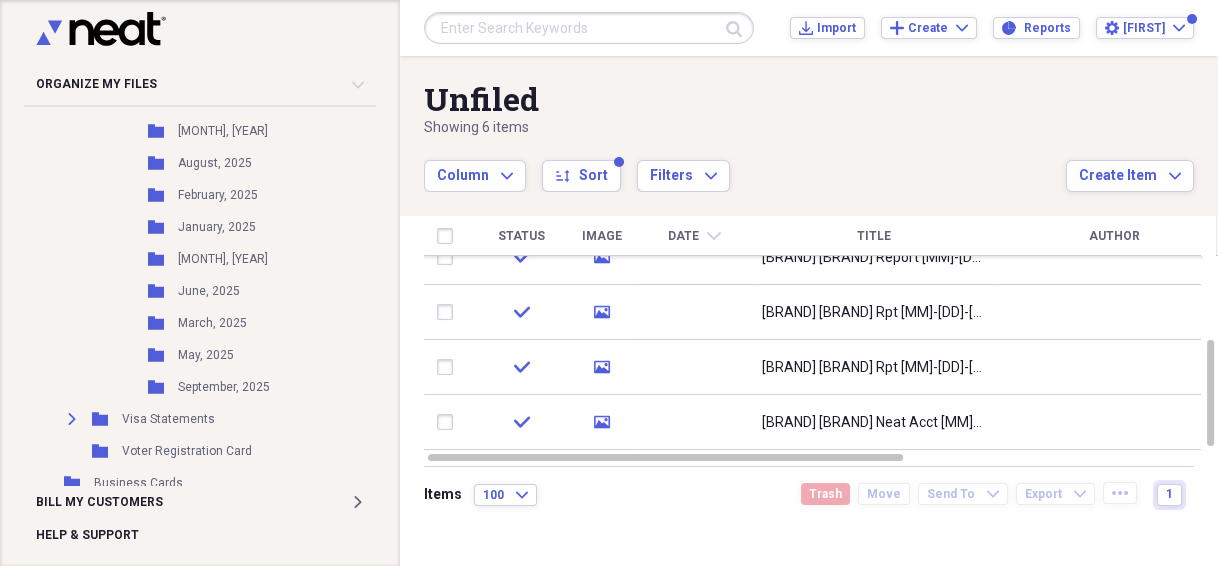 scroll, scrollTop: 2320, scrollLeft: 0, axis: vertical 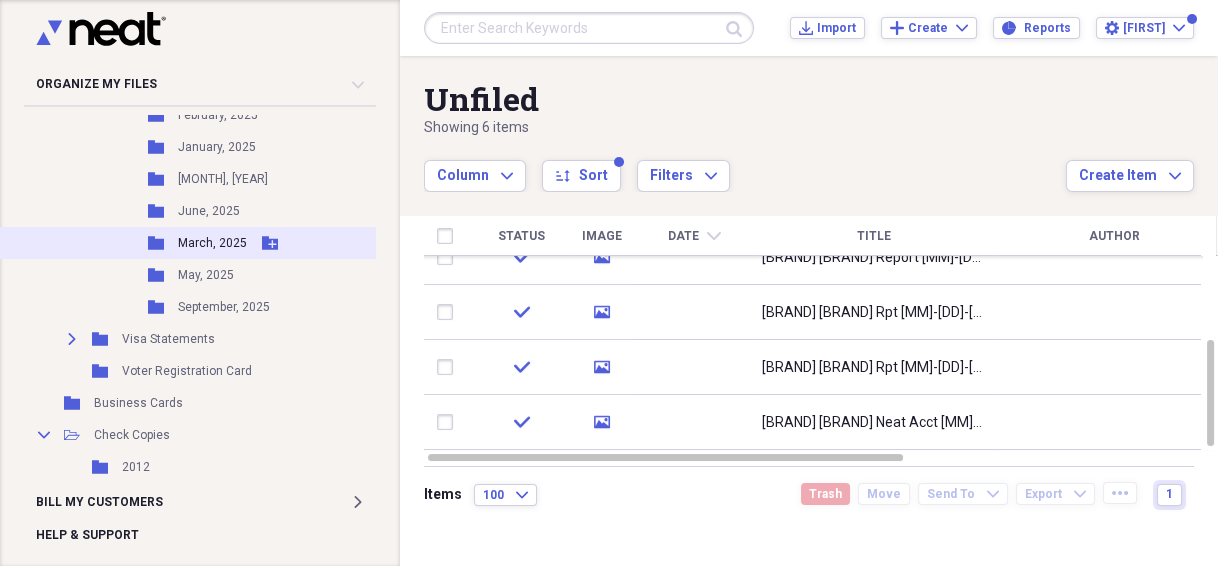 click on "March, 2025" at bounding box center [212, 243] 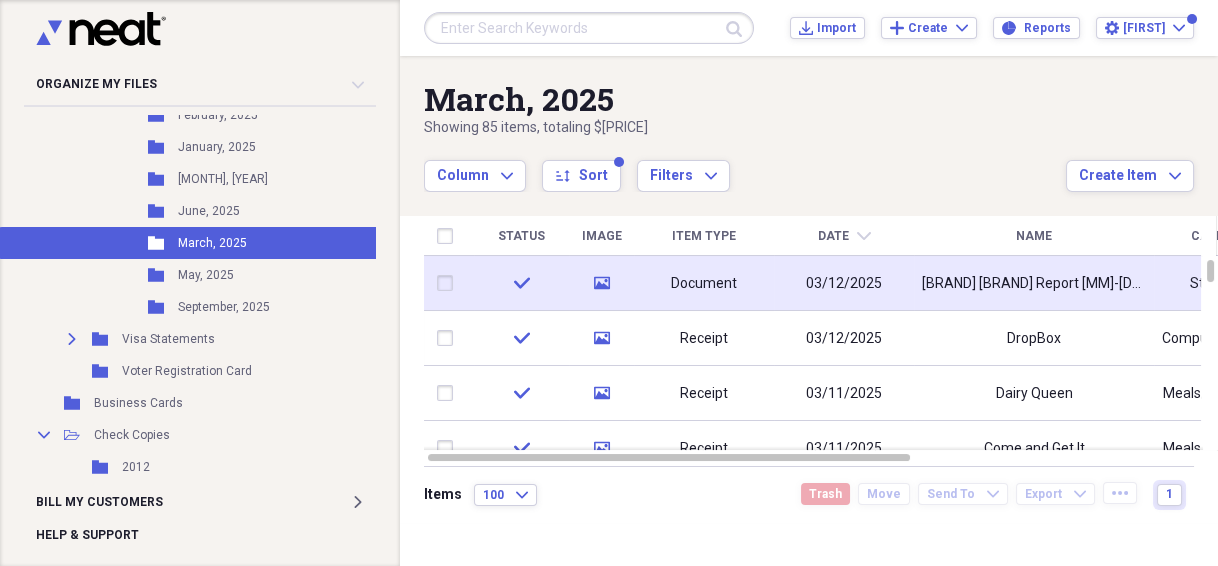 click on "03/12/2025" at bounding box center [844, 283] 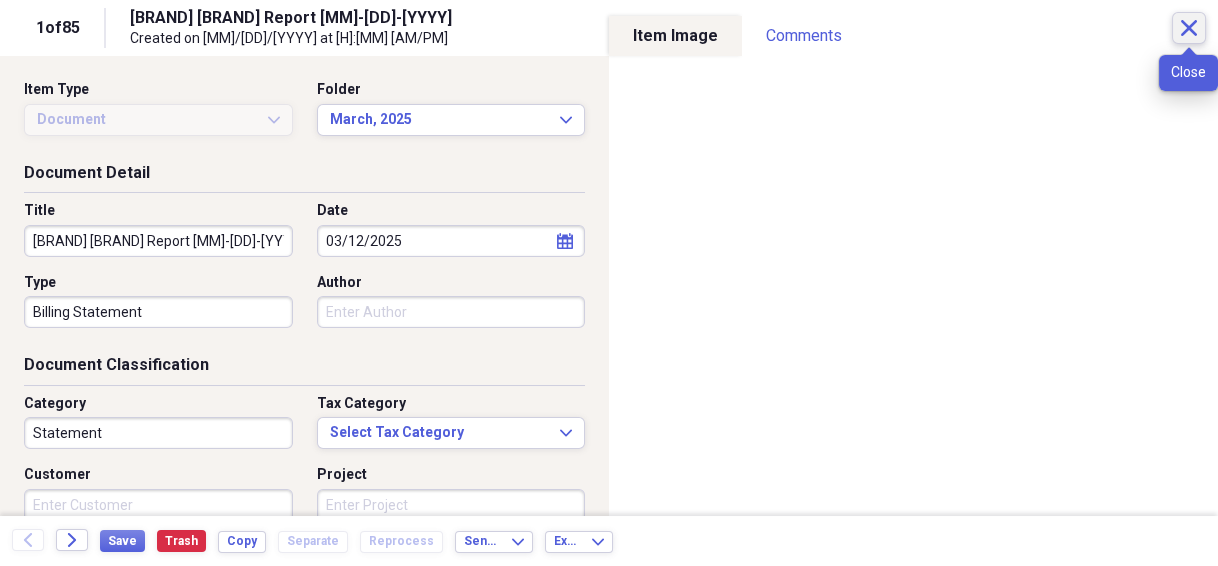 click on "Close" 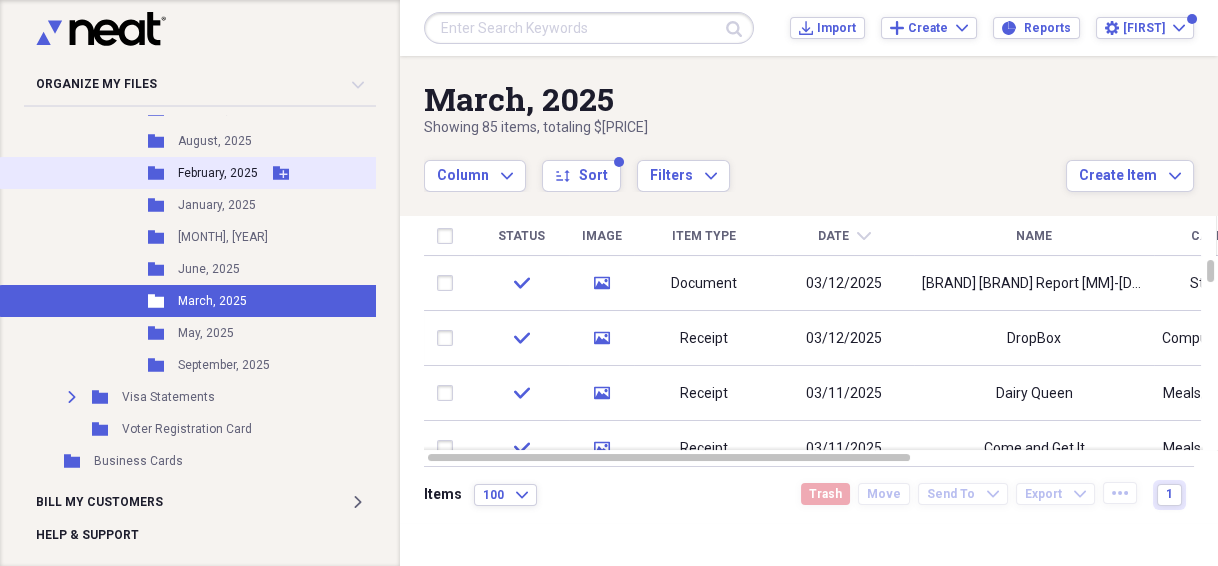 scroll, scrollTop: 2240, scrollLeft: 0, axis: vertical 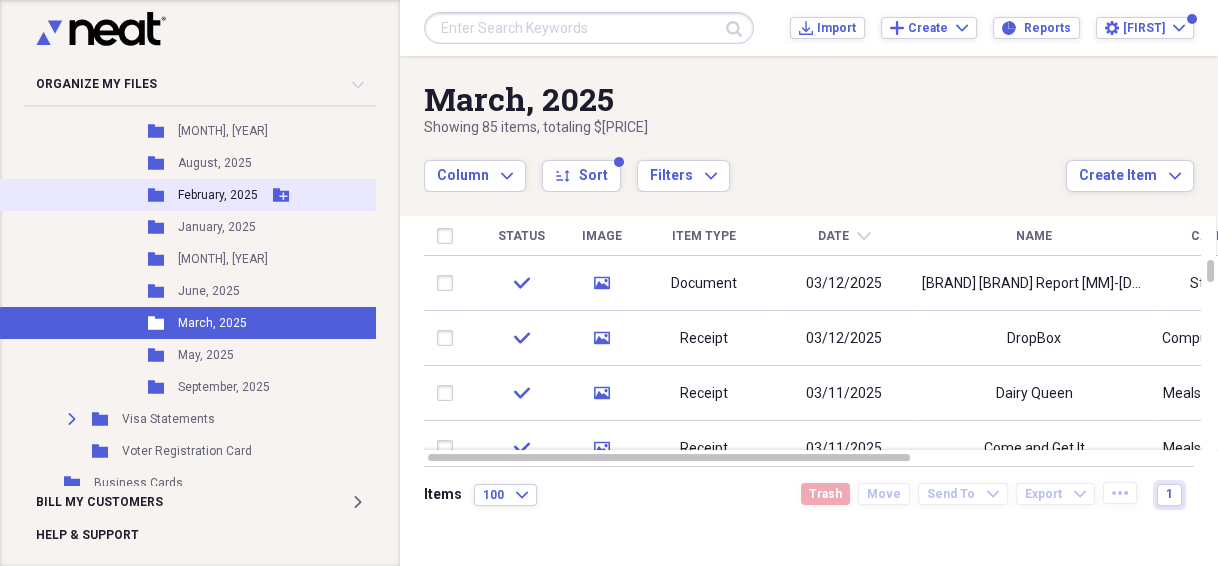 click on "February, 2025" at bounding box center [218, 195] 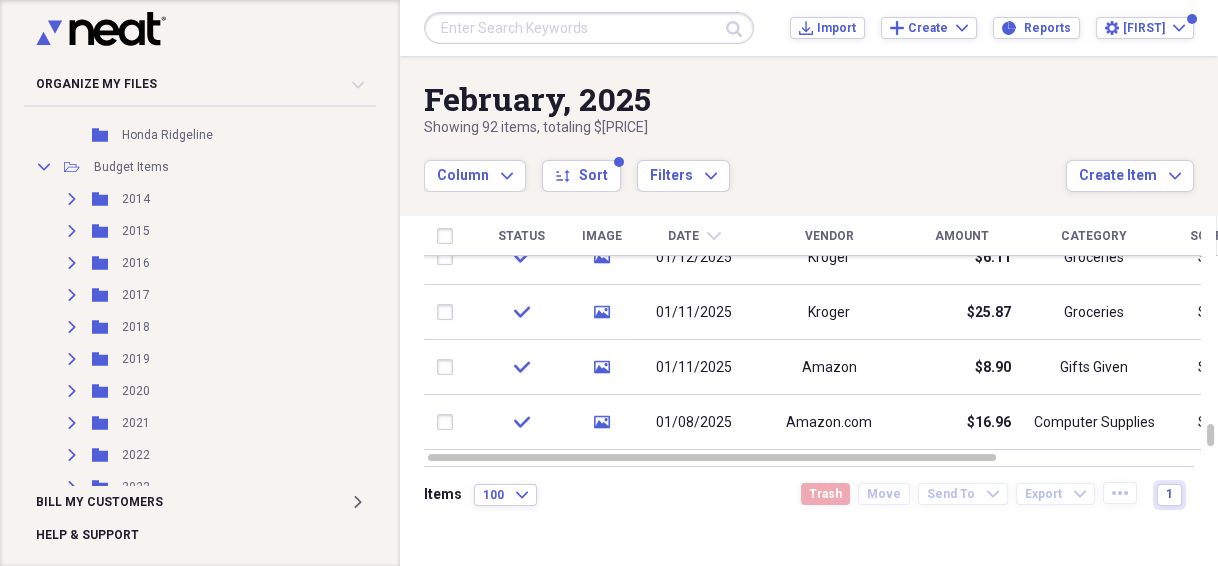 scroll, scrollTop: 0, scrollLeft: 0, axis: both 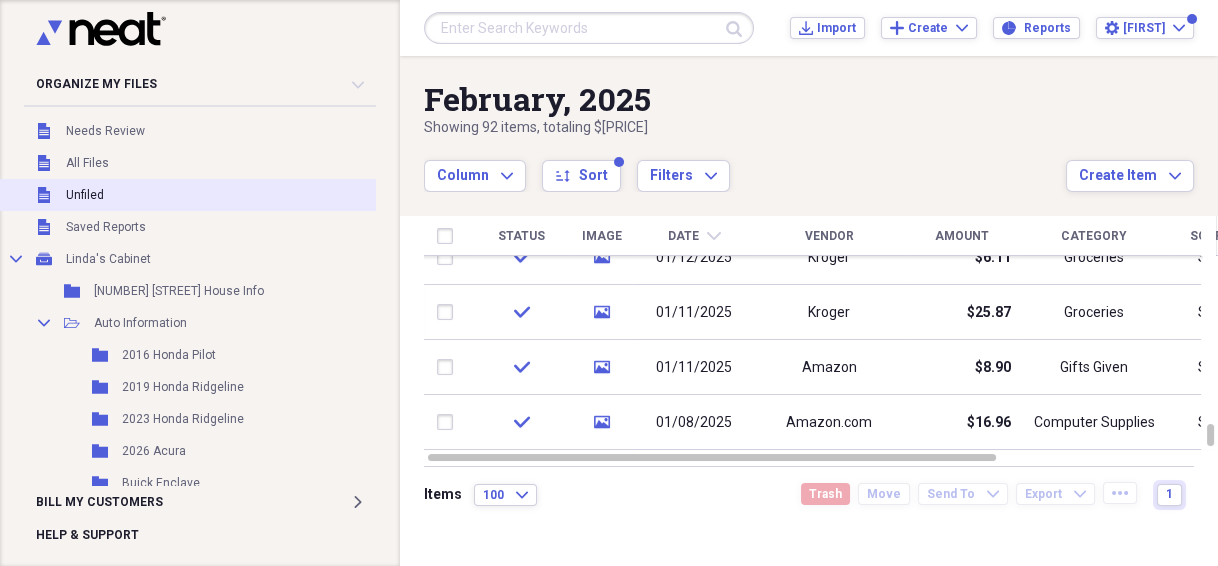 click on "Unfiled Unfiled" at bounding box center (225, 195) 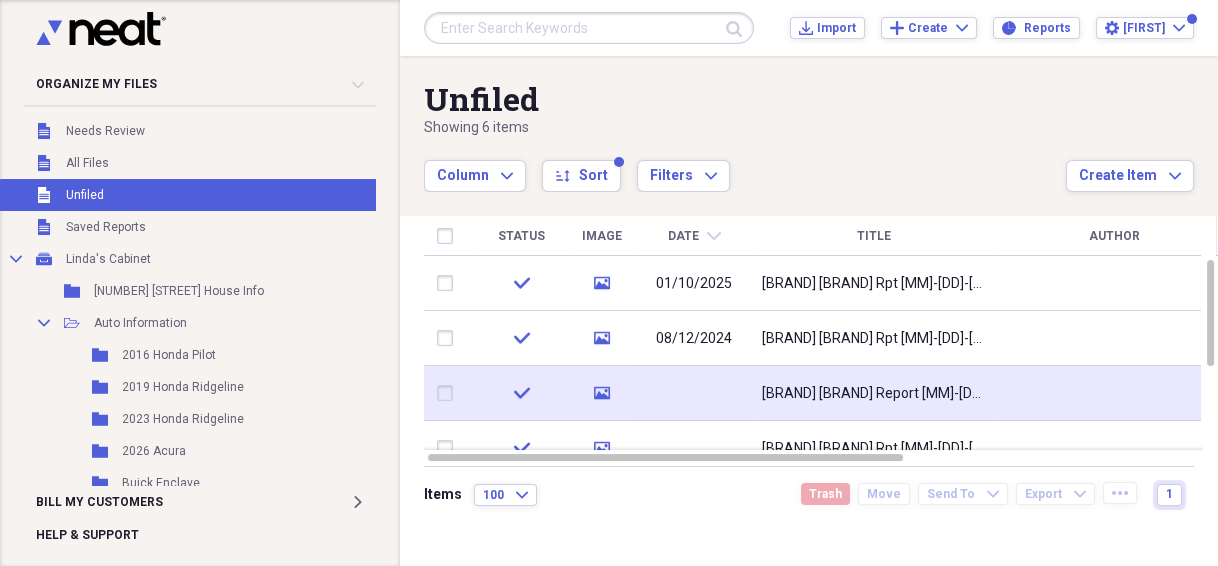 click on "[BRAND] [BRAND] Report [MM]-[DD]-[YYYY]" at bounding box center [874, 394] 